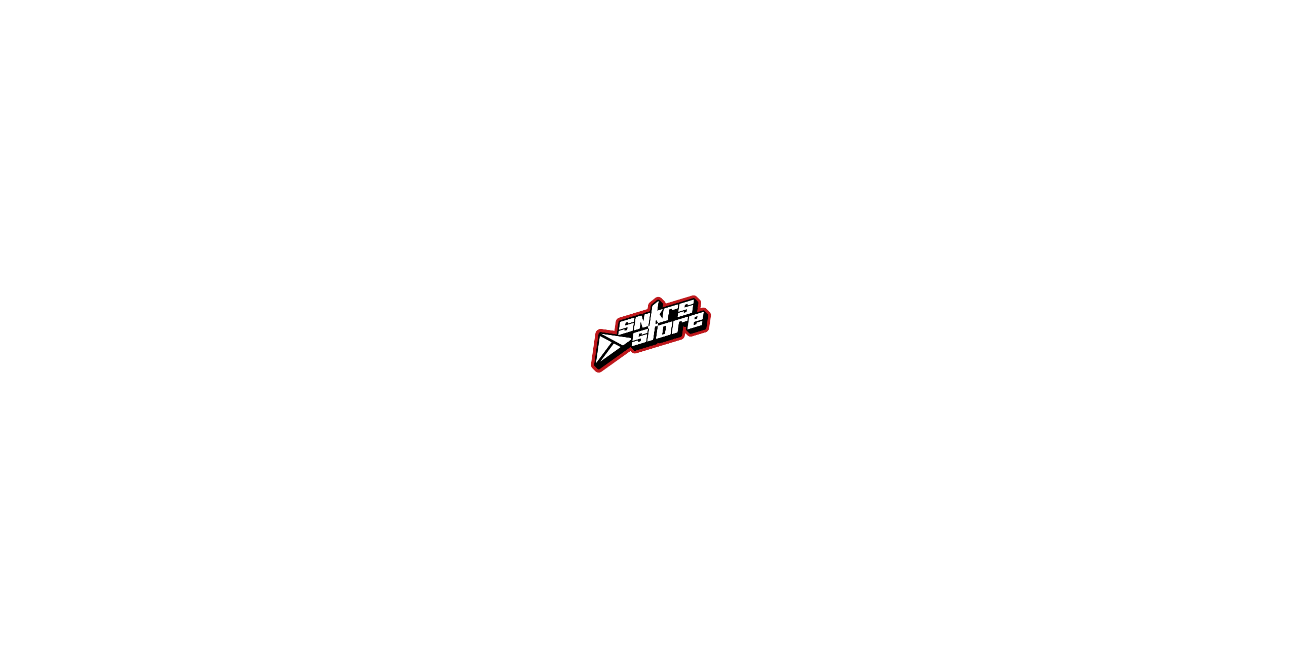 scroll, scrollTop: 0, scrollLeft: 0, axis: both 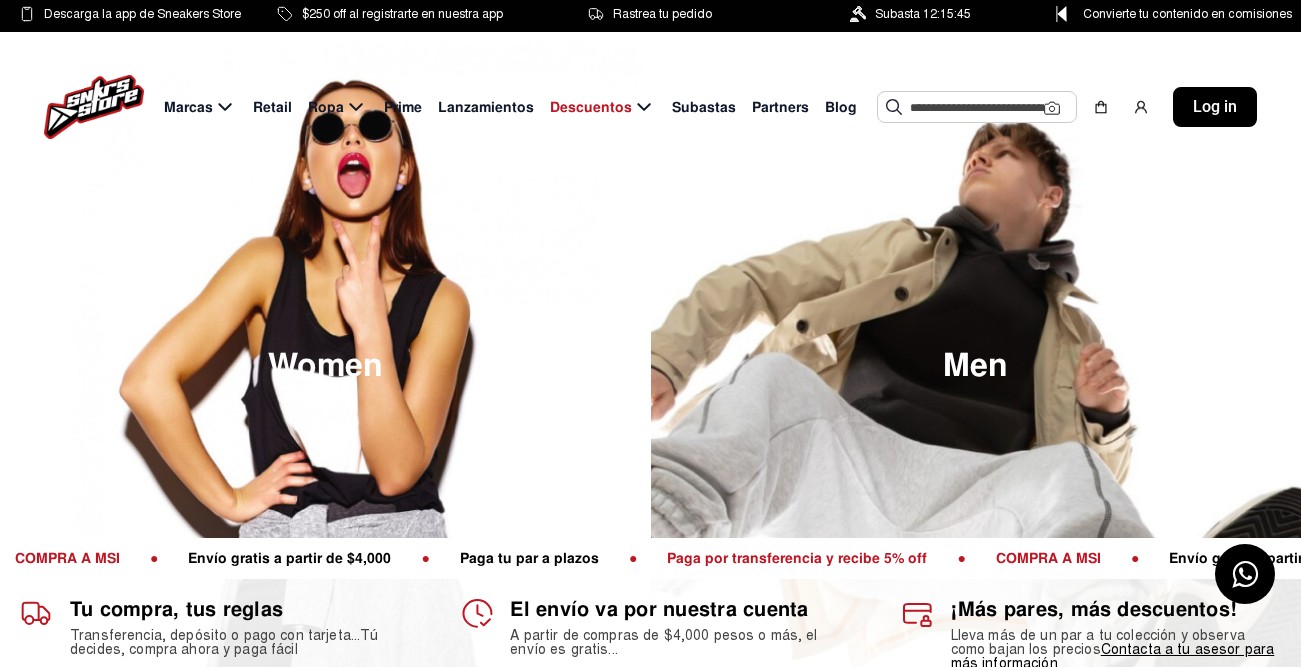 click 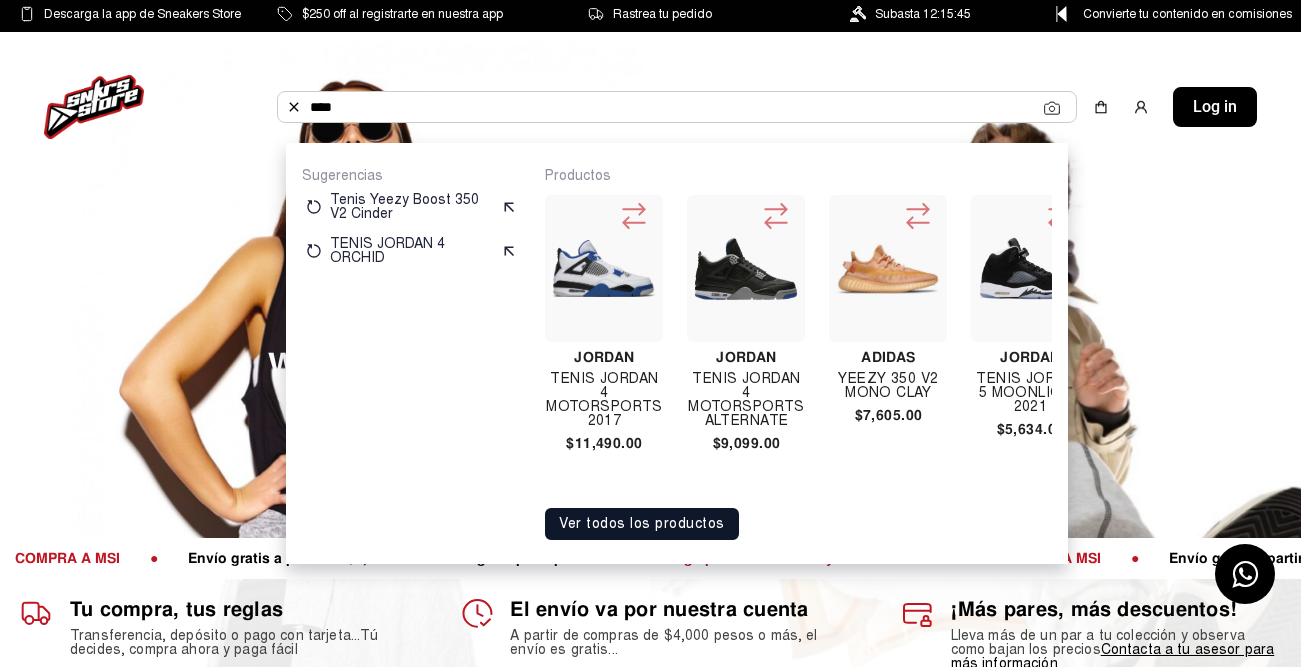 type on "****" 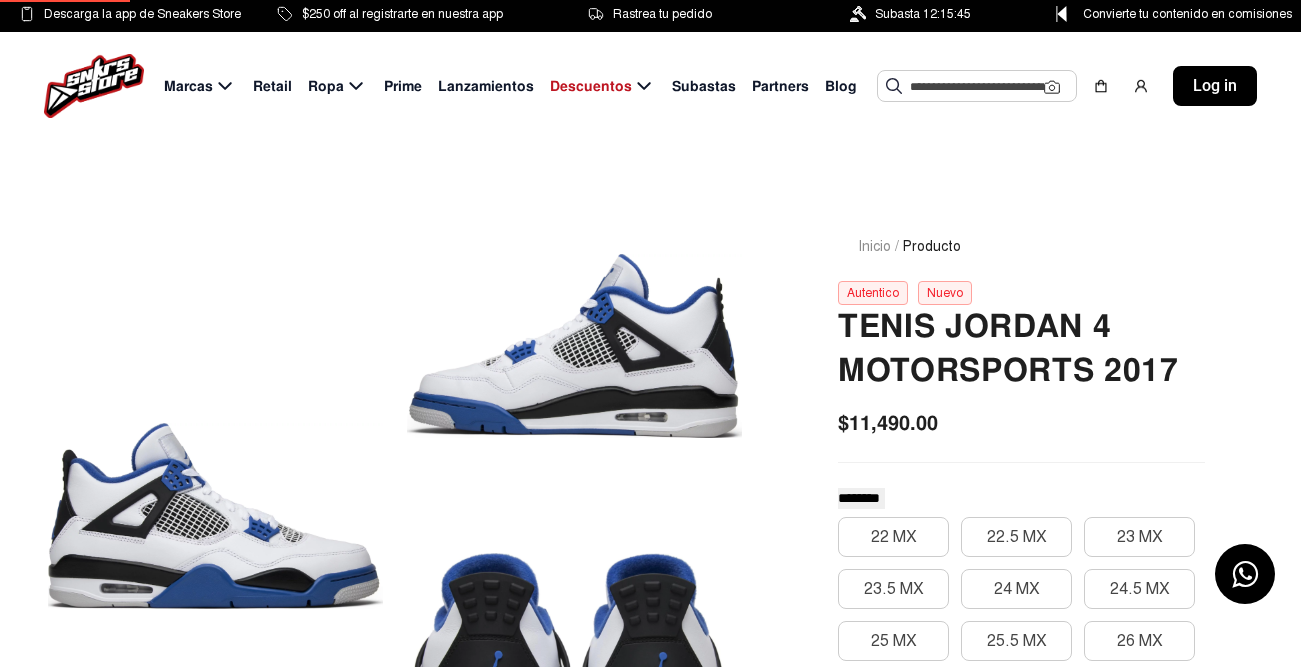 scroll, scrollTop: 0, scrollLeft: 0, axis: both 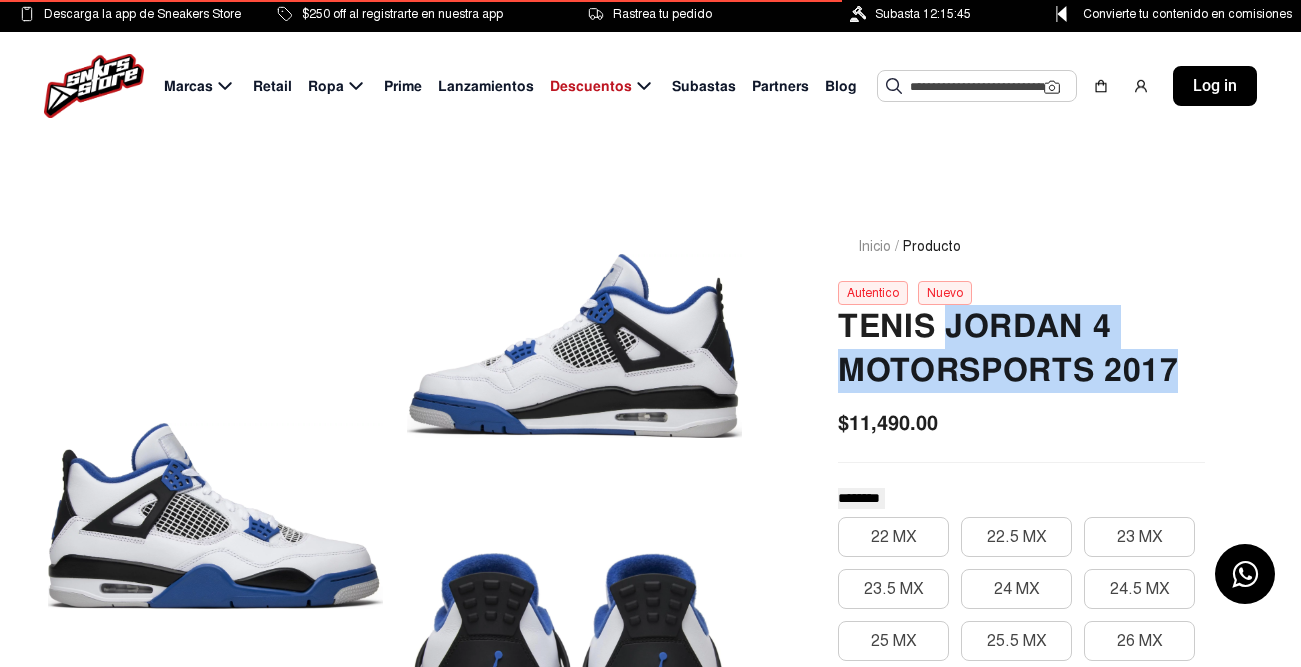 drag, startPoint x: 951, startPoint y: 331, endPoint x: 1181, endPoint y: 375, distance: 234.17088 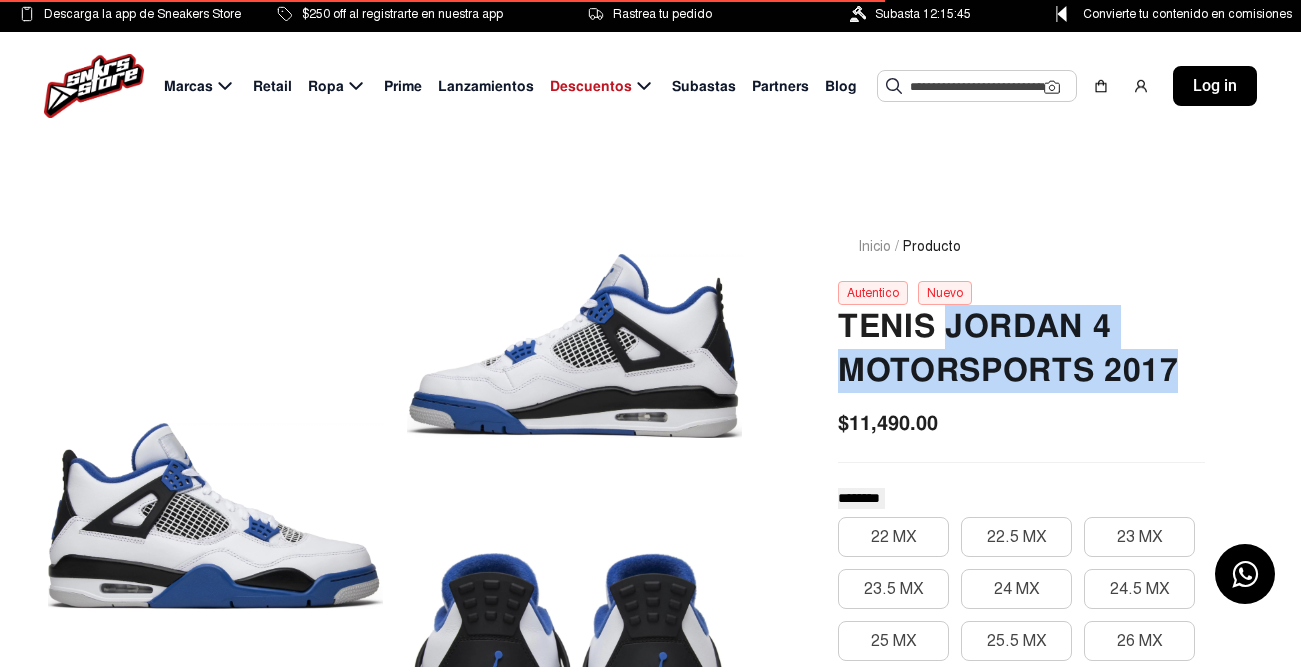 copy on "Jordan 4 Motorsports 2017" 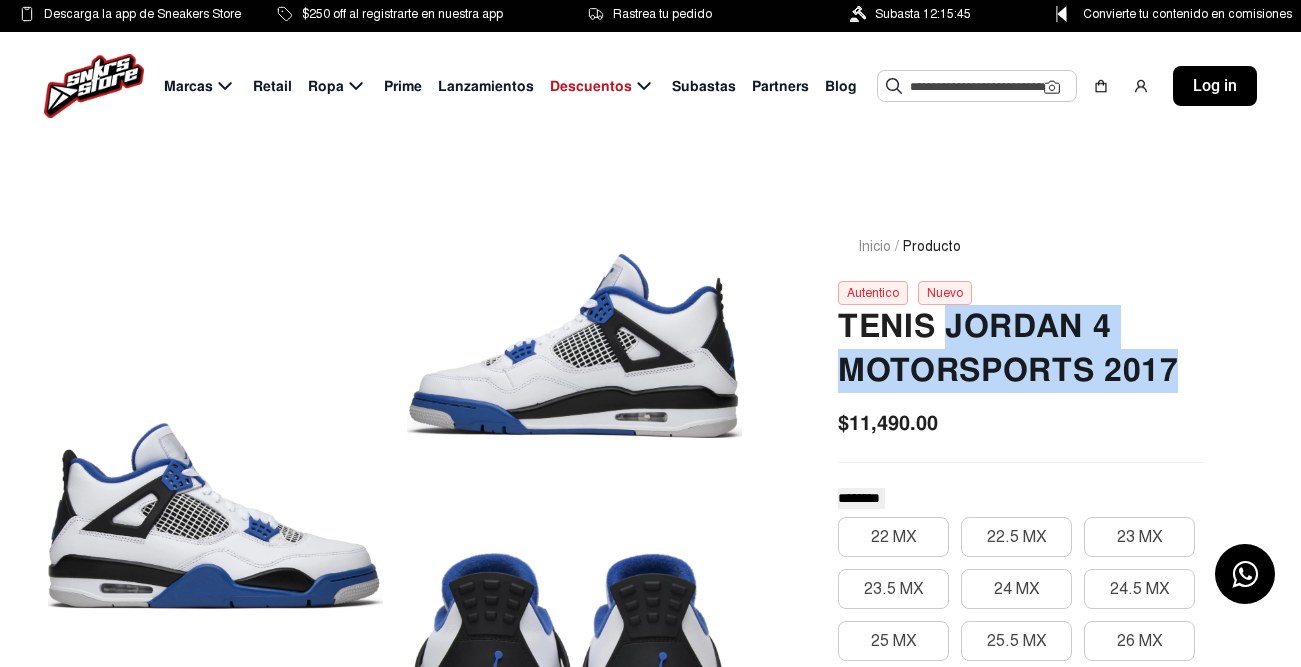 click on "Tenis Jordan 4 Motorsports 2017" 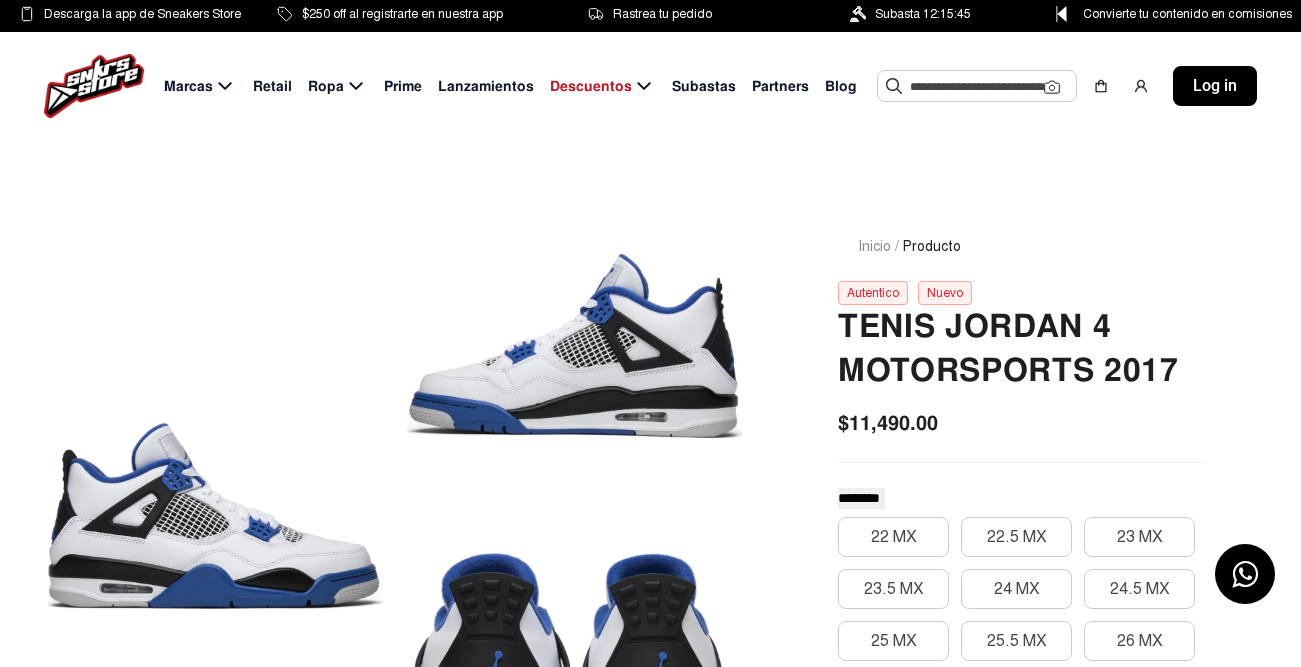 click 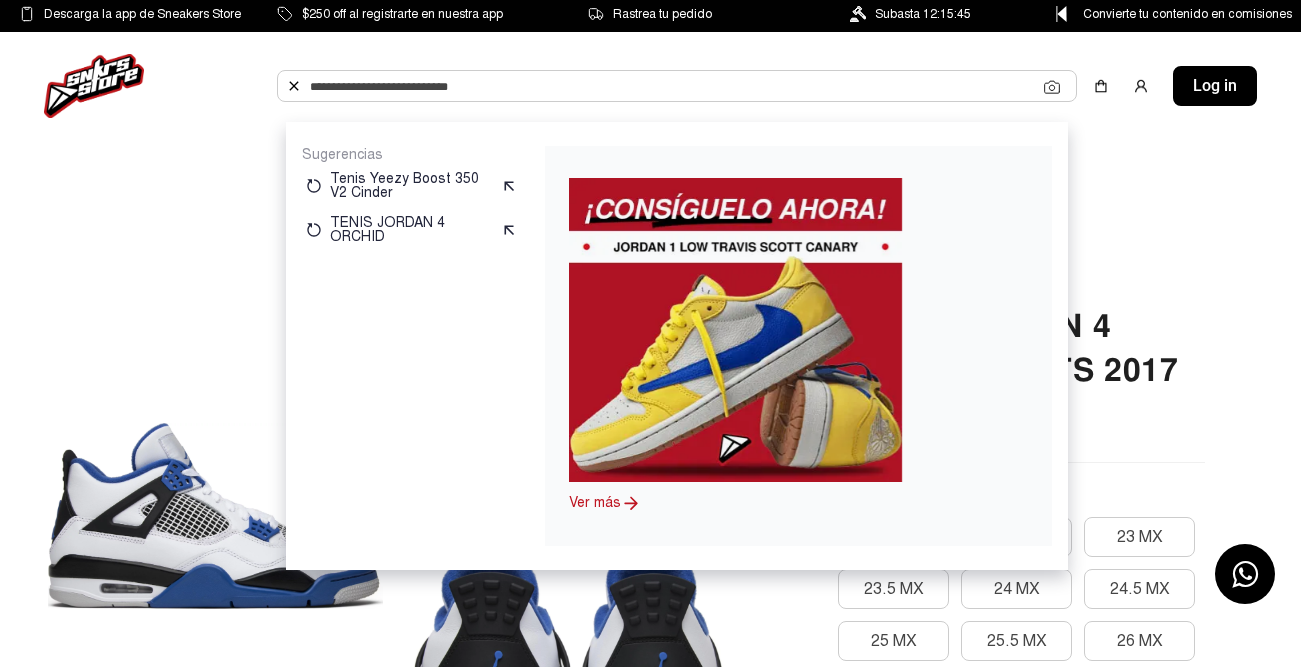 paste on "**********" 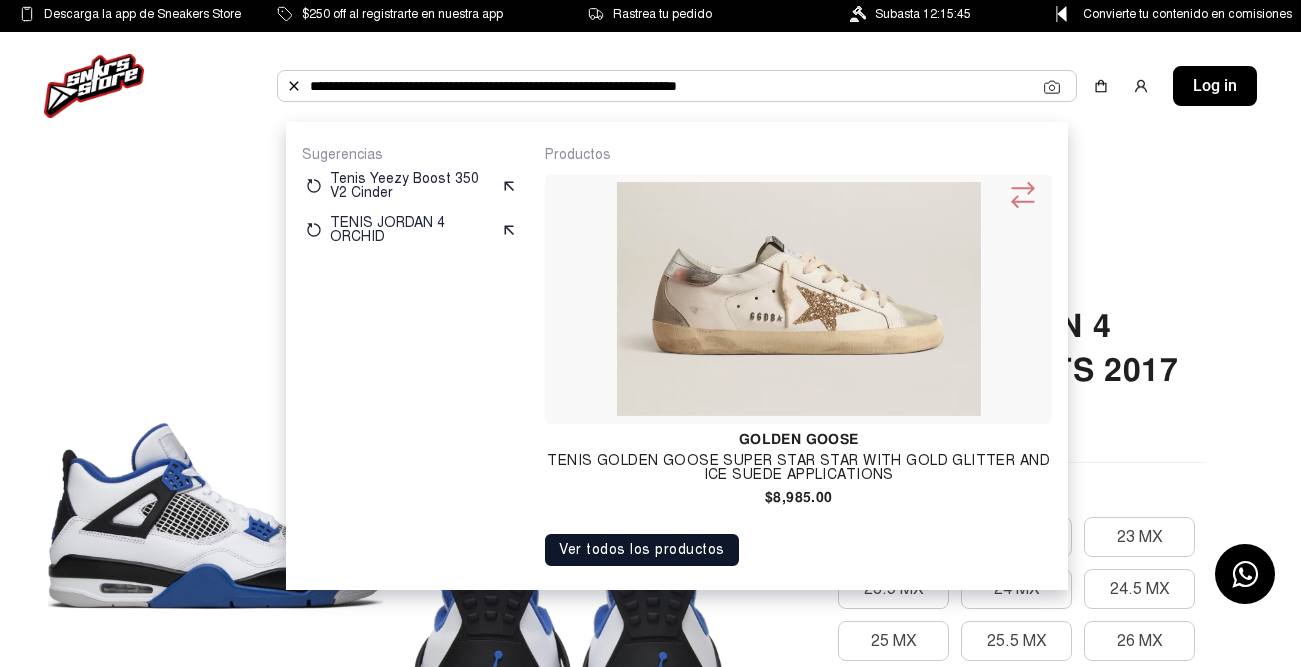 click on "**********" 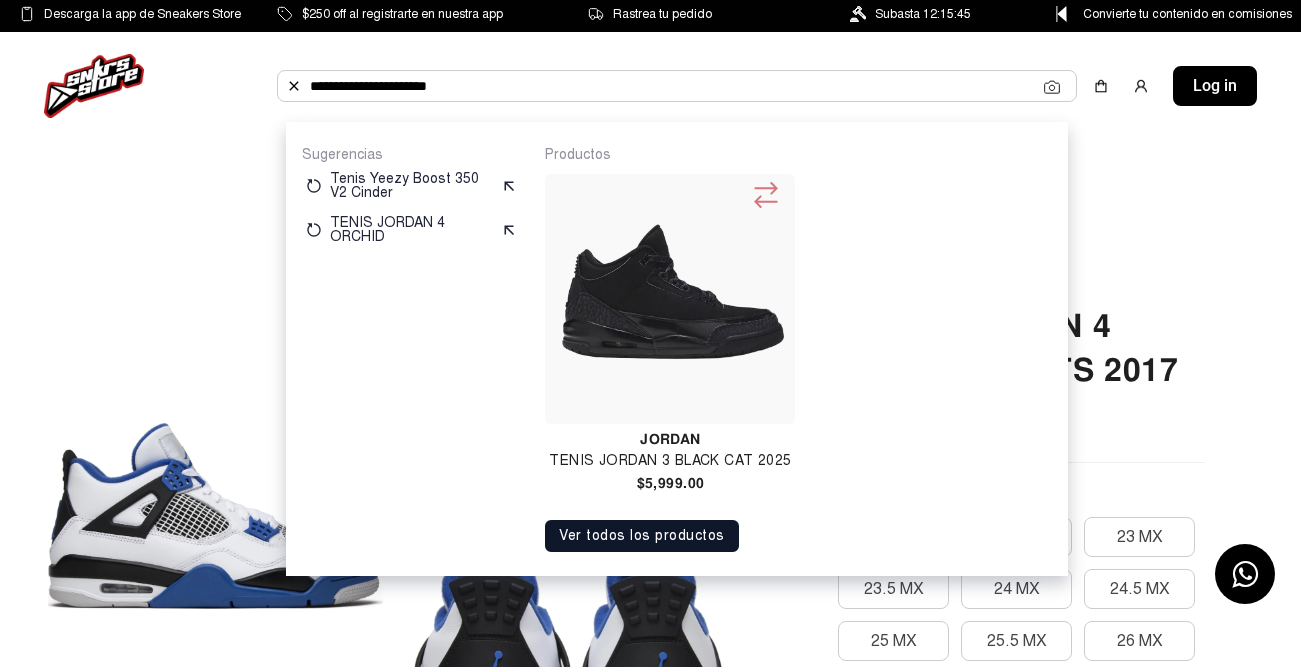 click on "**********" 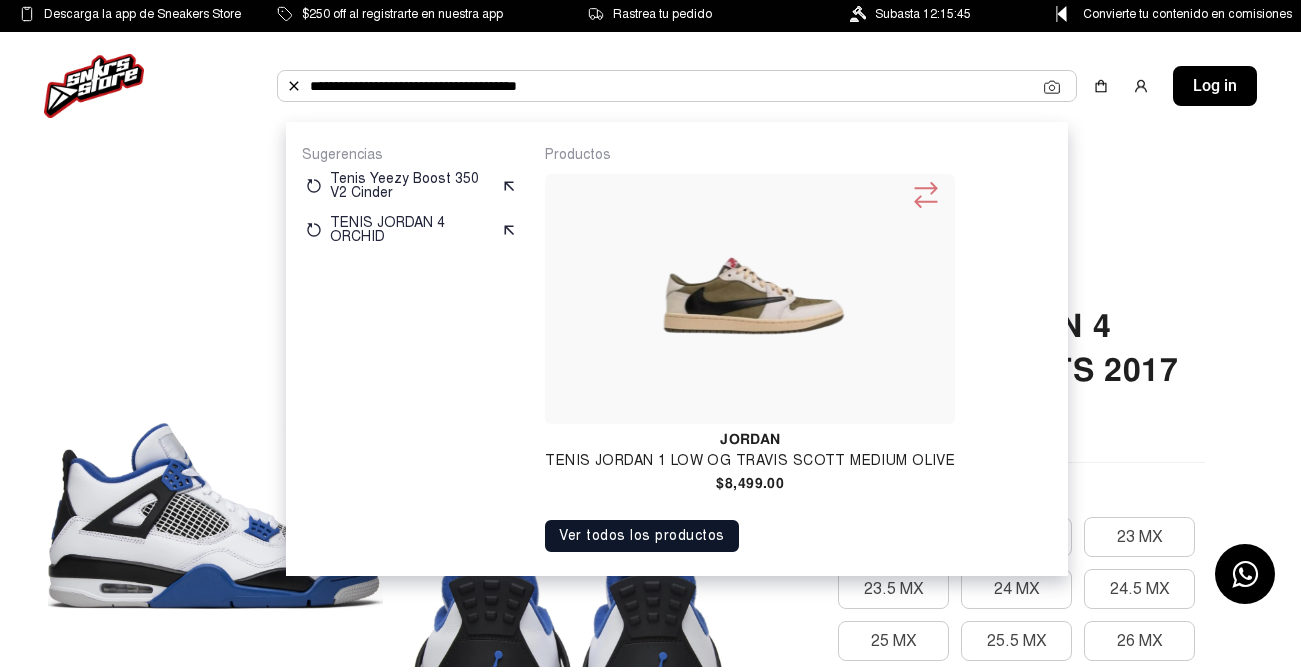 click on "**********" 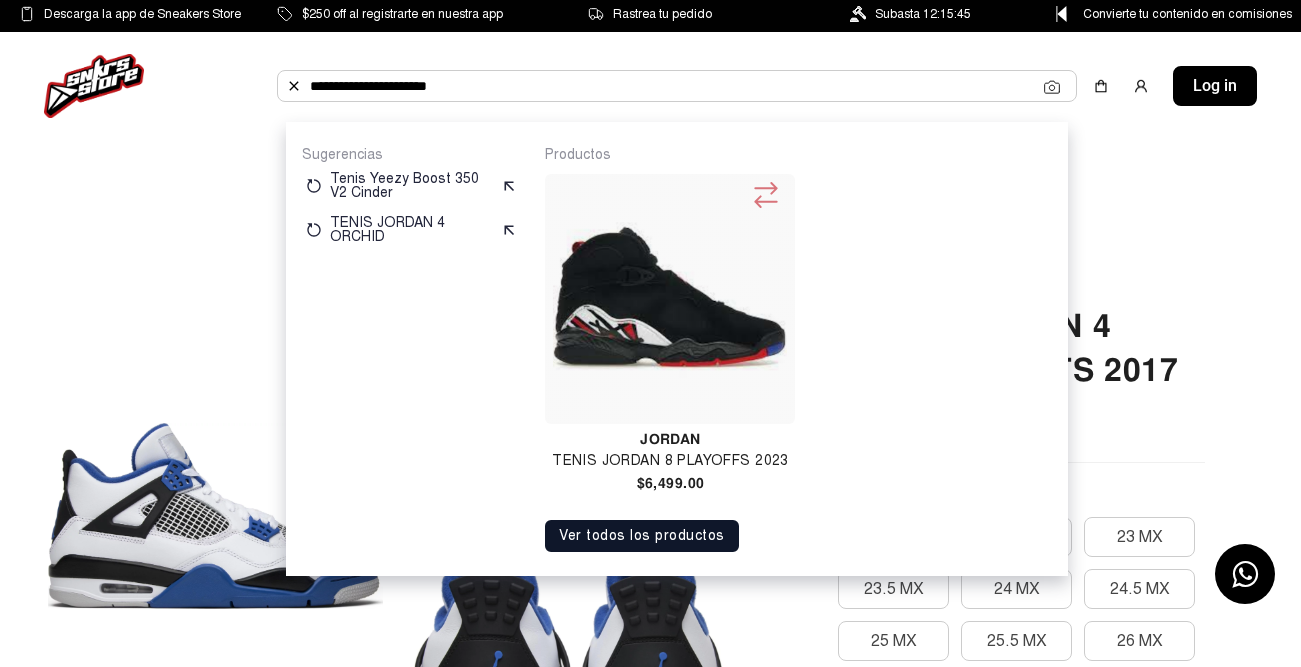 click on "**********" 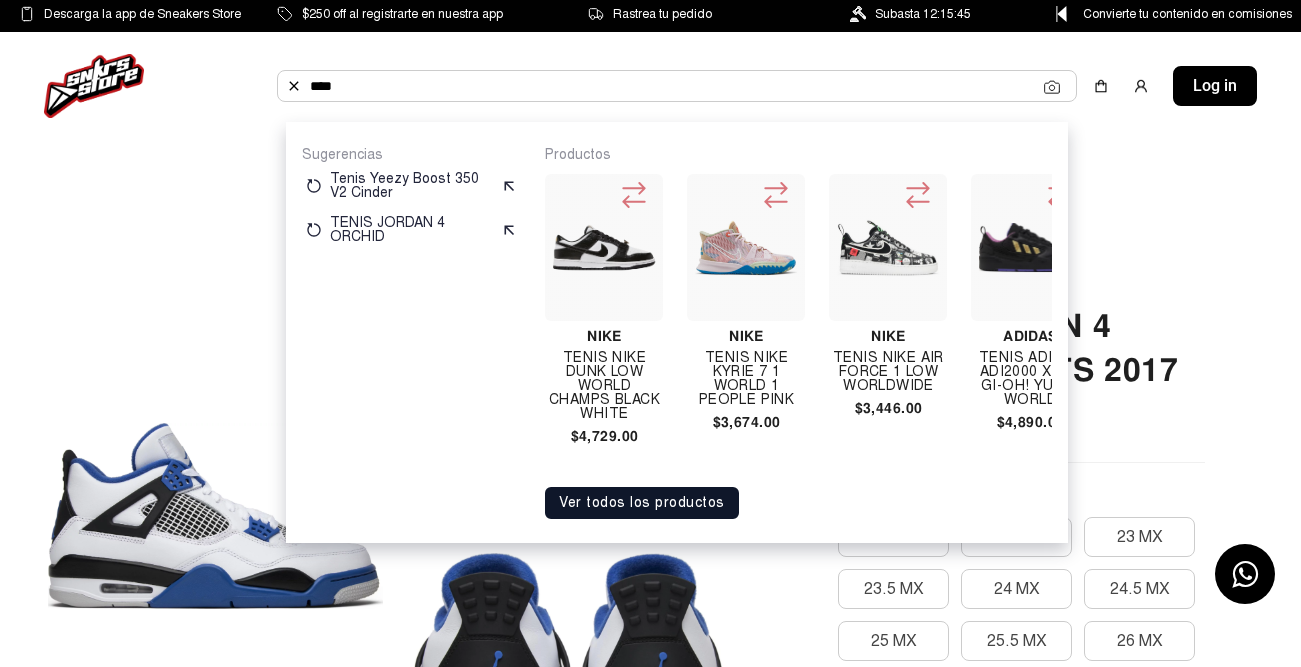 type on "****" 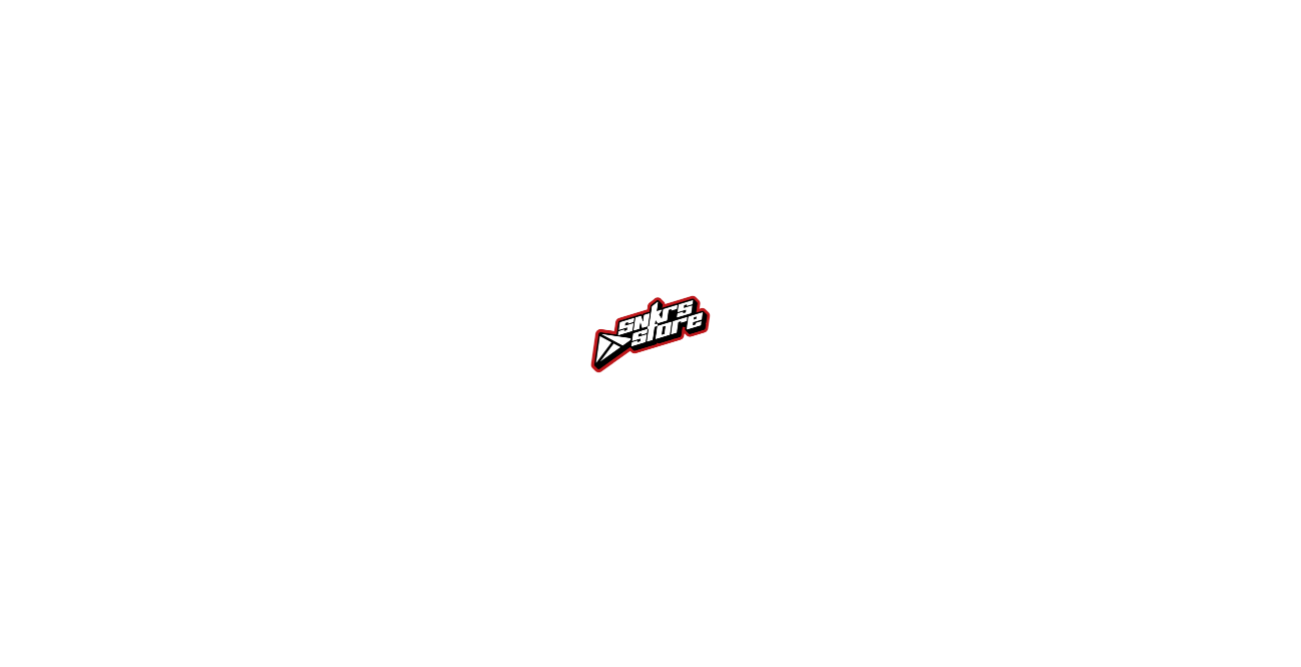 scroll, scrollTop: 0, scrollLeft: 0, axis: both 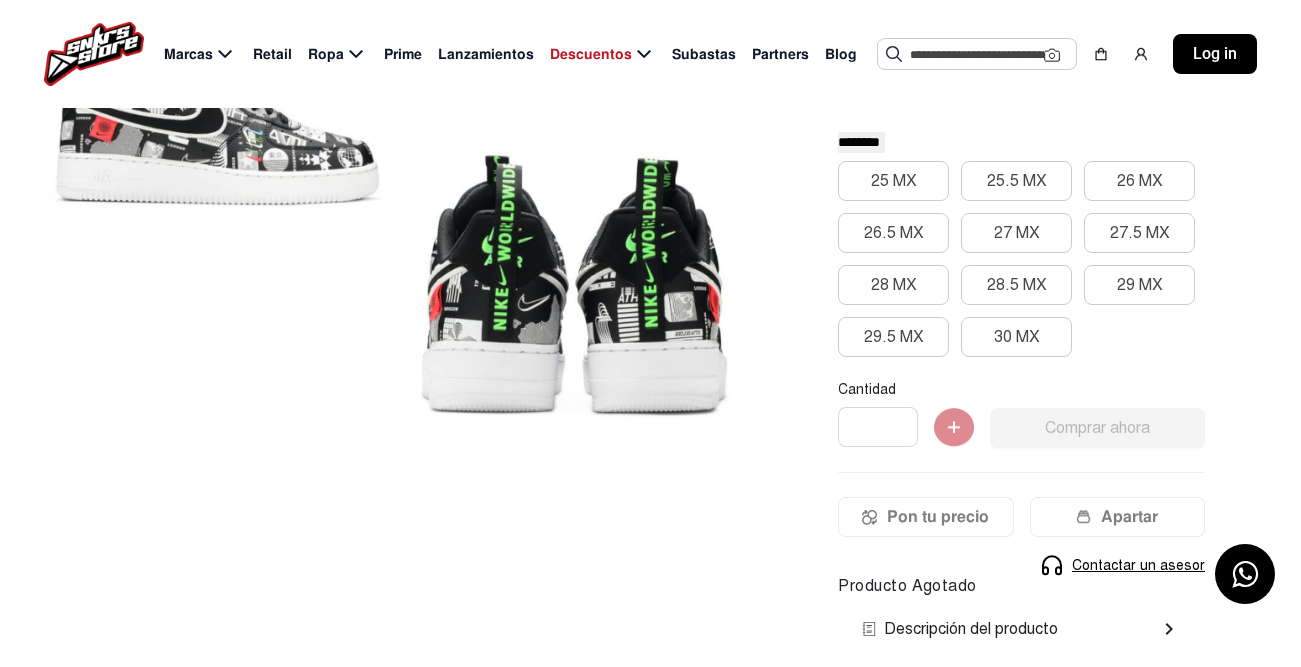click 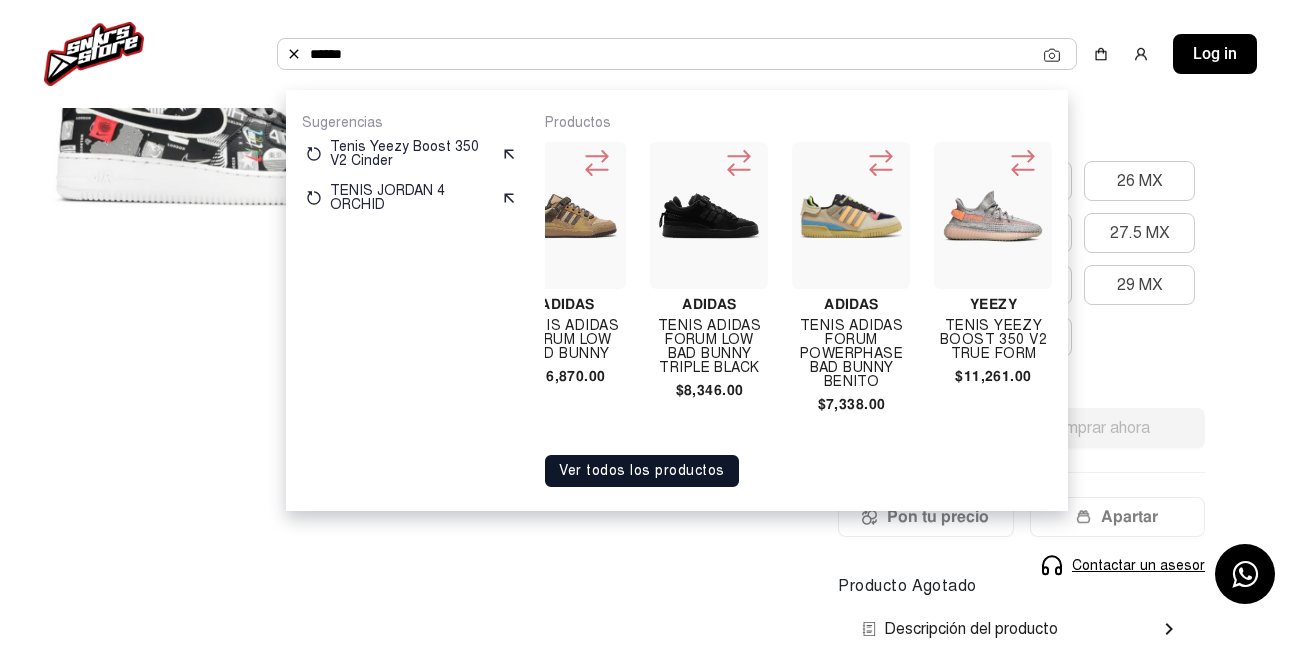 scroll, scrollTop: 0, scrollLeft: 0, axis: both 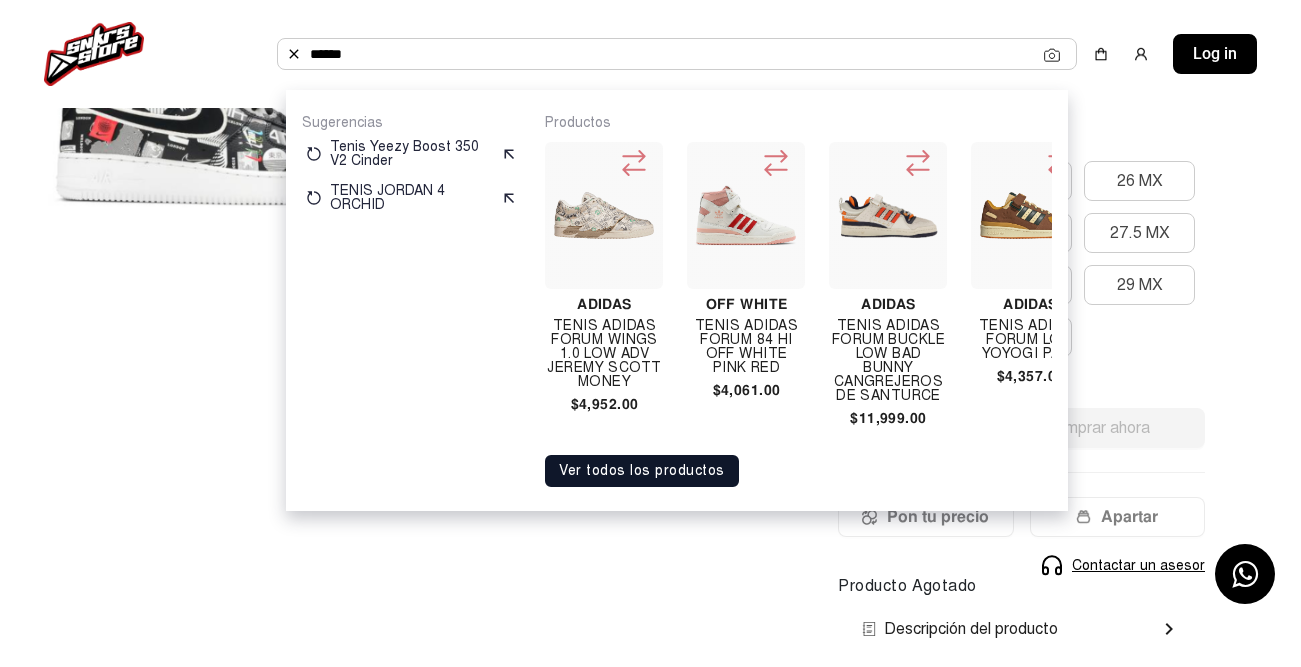 drag, startPoint x: 360, startPoint y: 60, endPoint x: 335, endPoint y: 59, distance: 25.019993 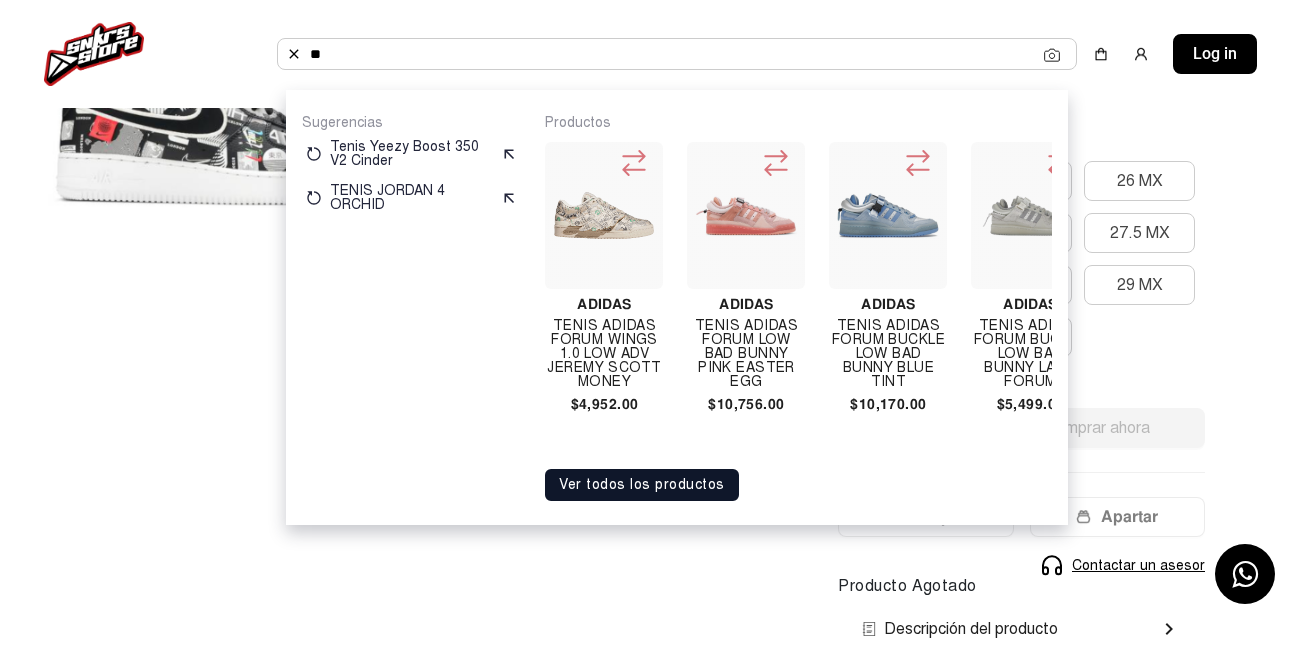 type on "*" 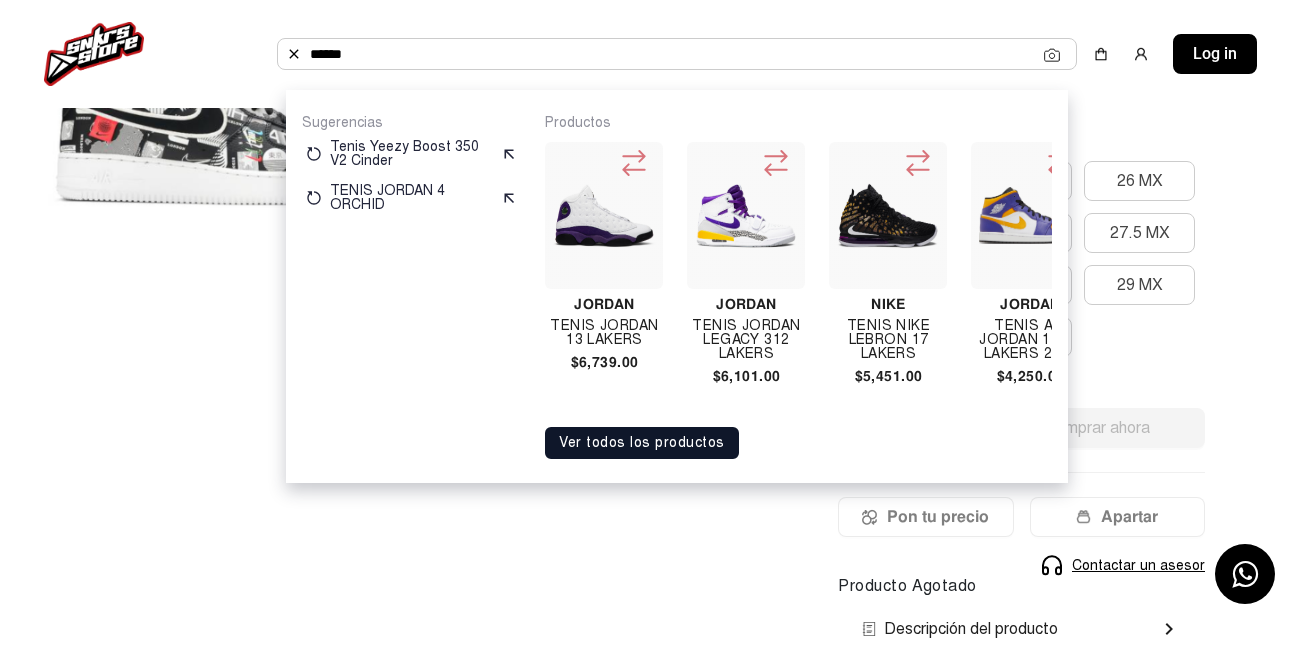 type on "******" 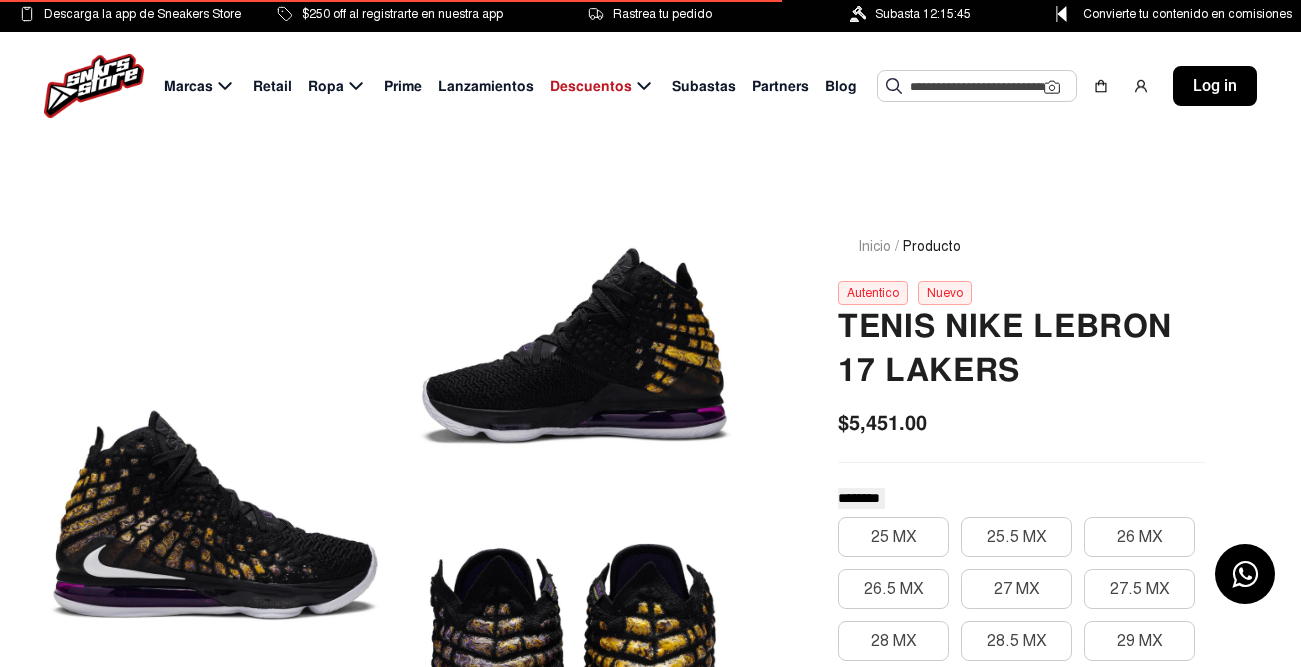 scroll, scrollTop: 0, scrollLeft: 0, axis: both 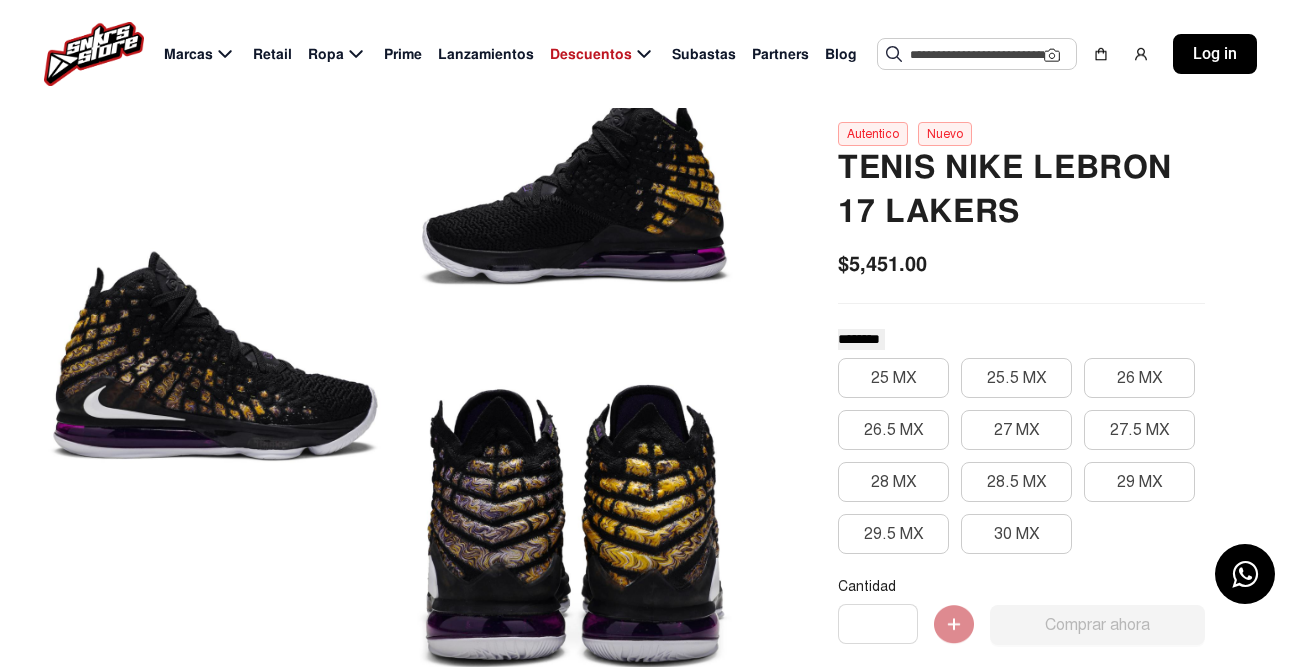 click 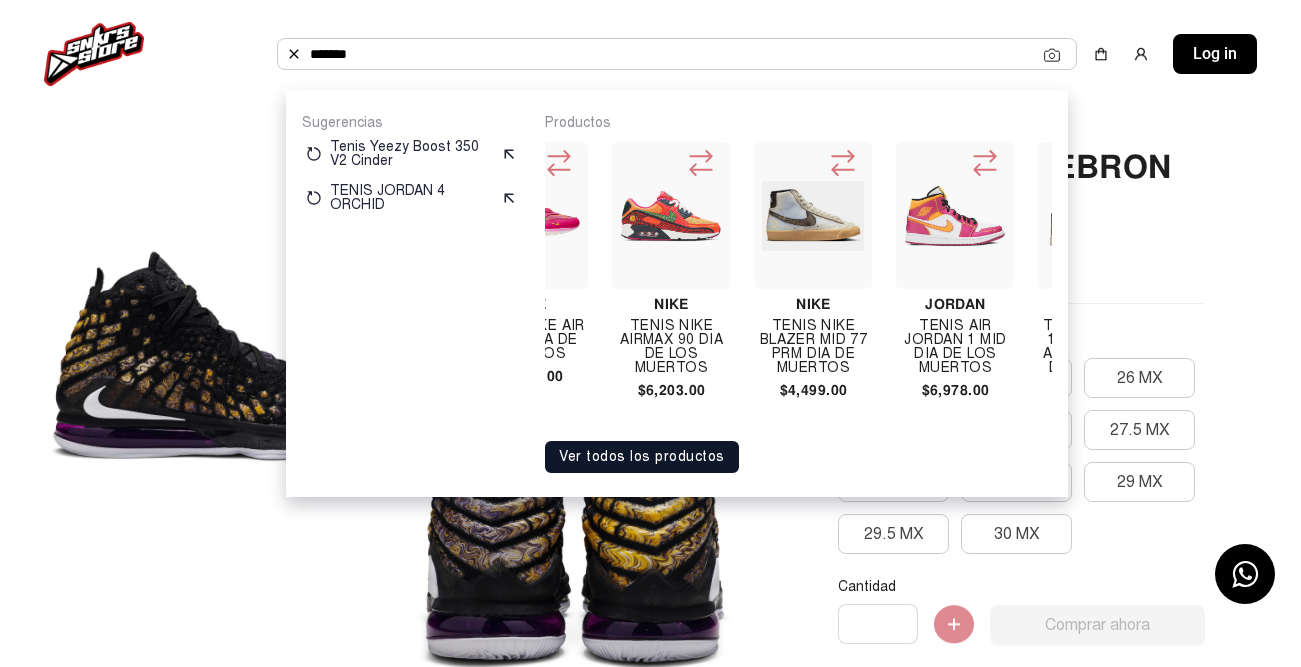 scroll, scrollTop: 0, scrollLeft: 605, axis: horizontal 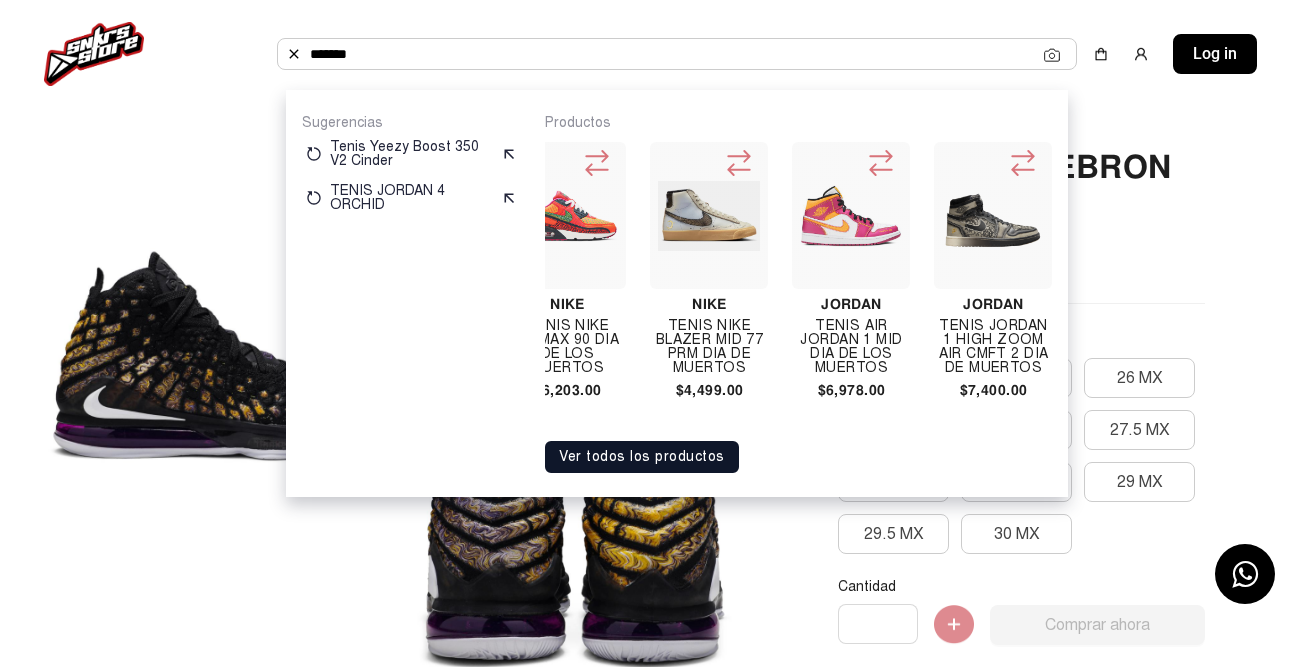 type on "*******" 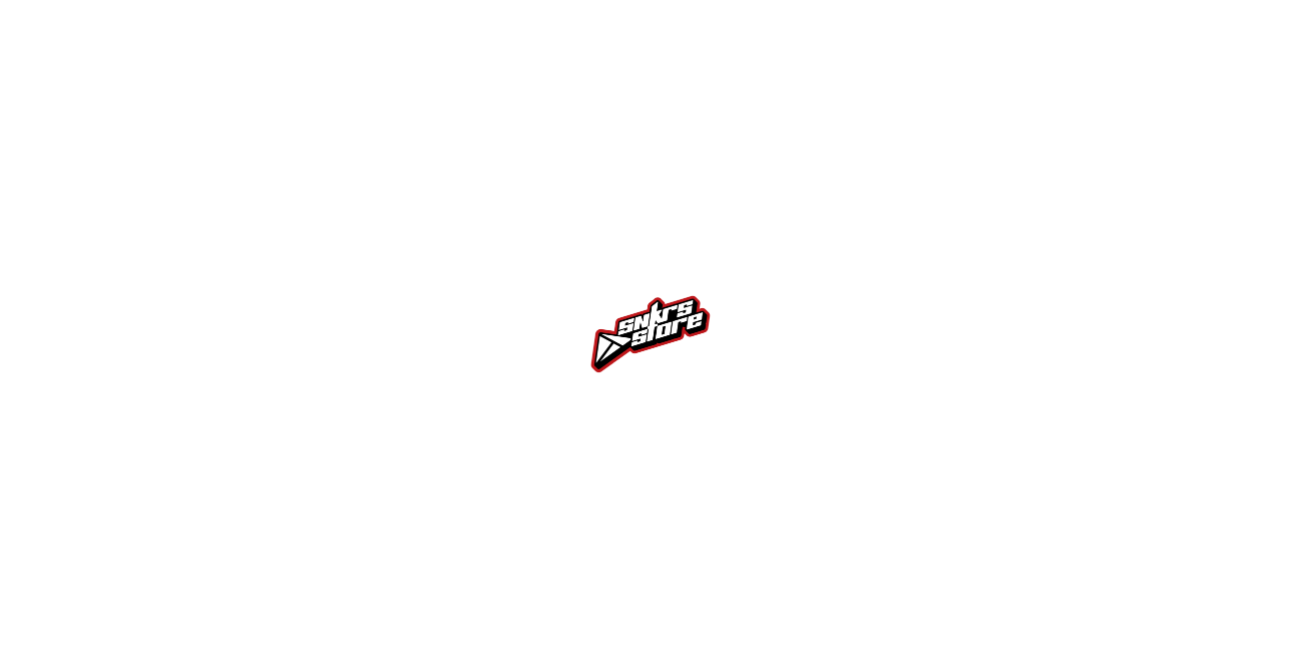 scroll, scrollTop: 0, scrollLeft: 0, axis: both 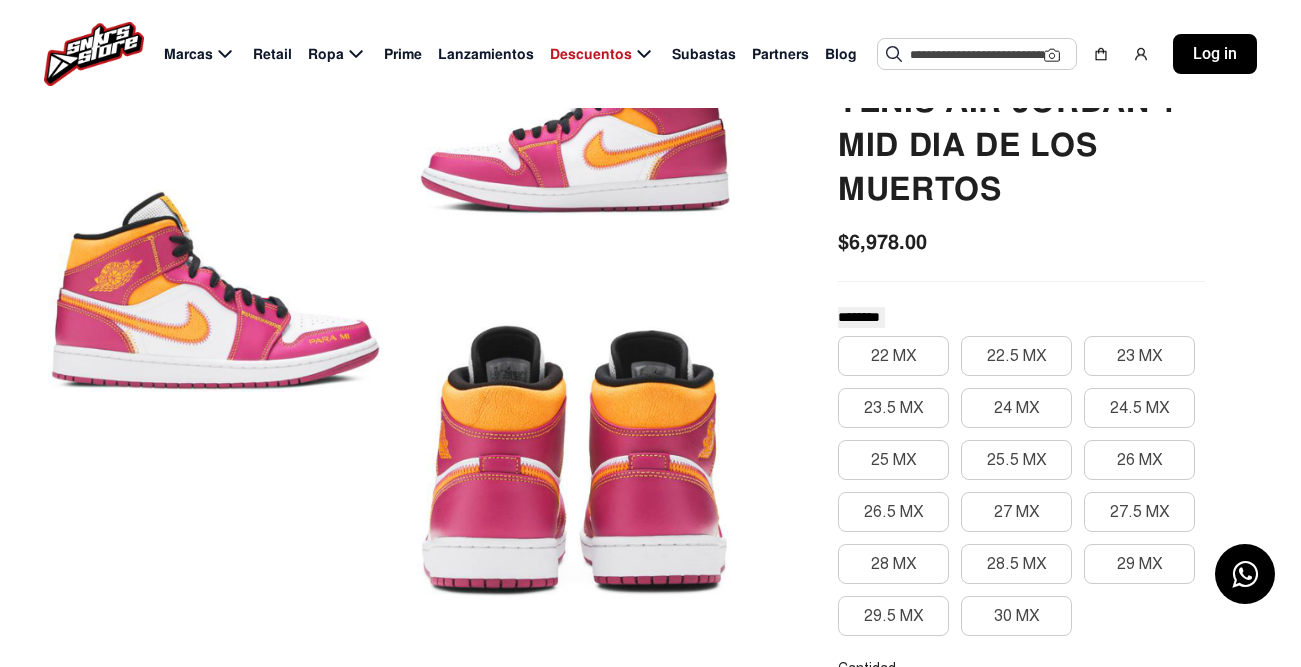 click 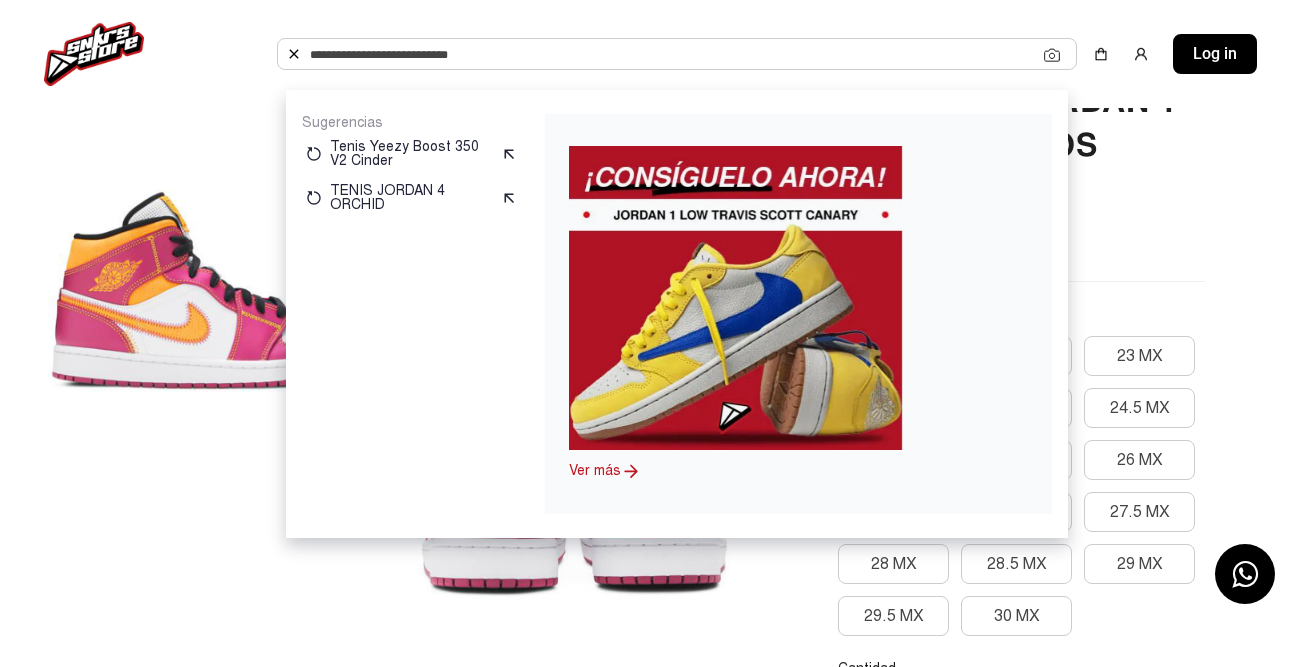 paste on "**********" 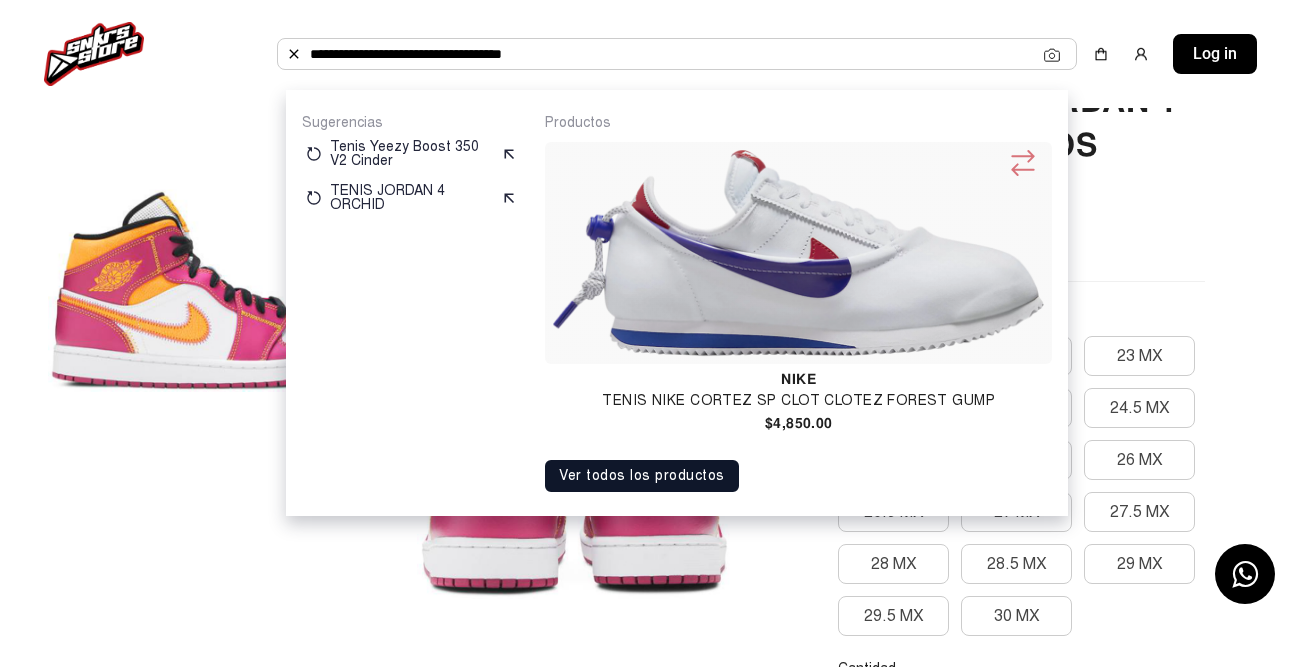 type on "**********" 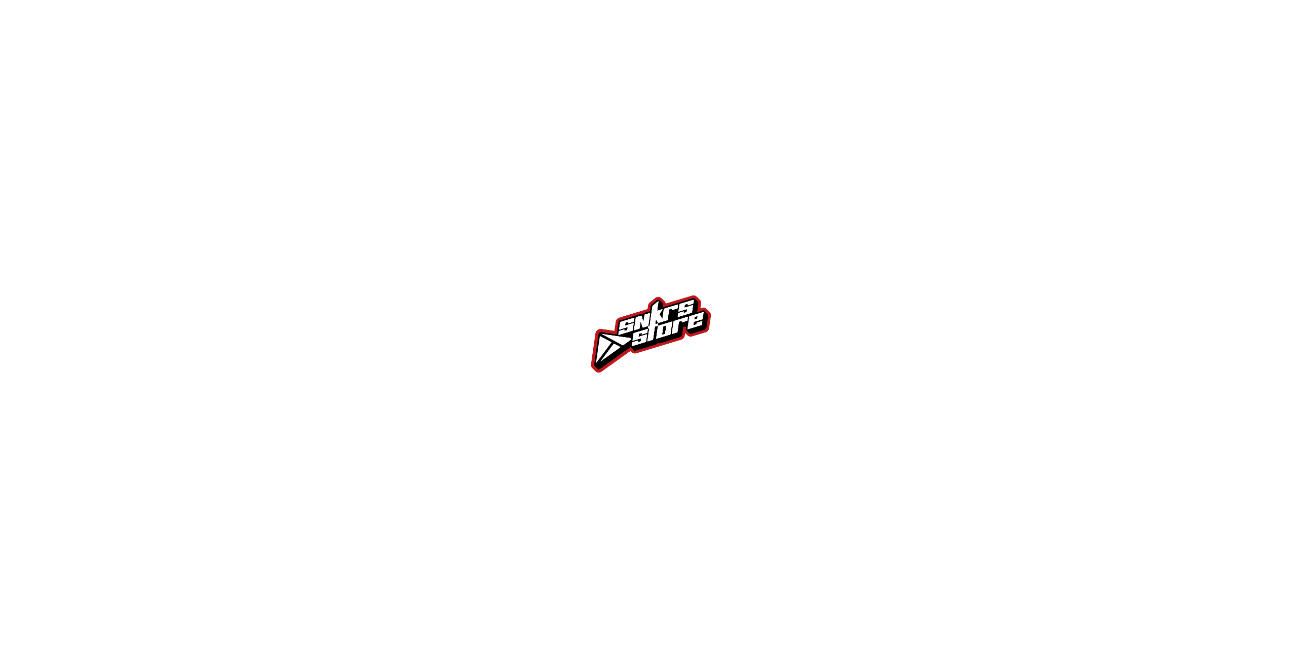 scroll, scrollTop: 0, scrollLeft: 0, axis: both 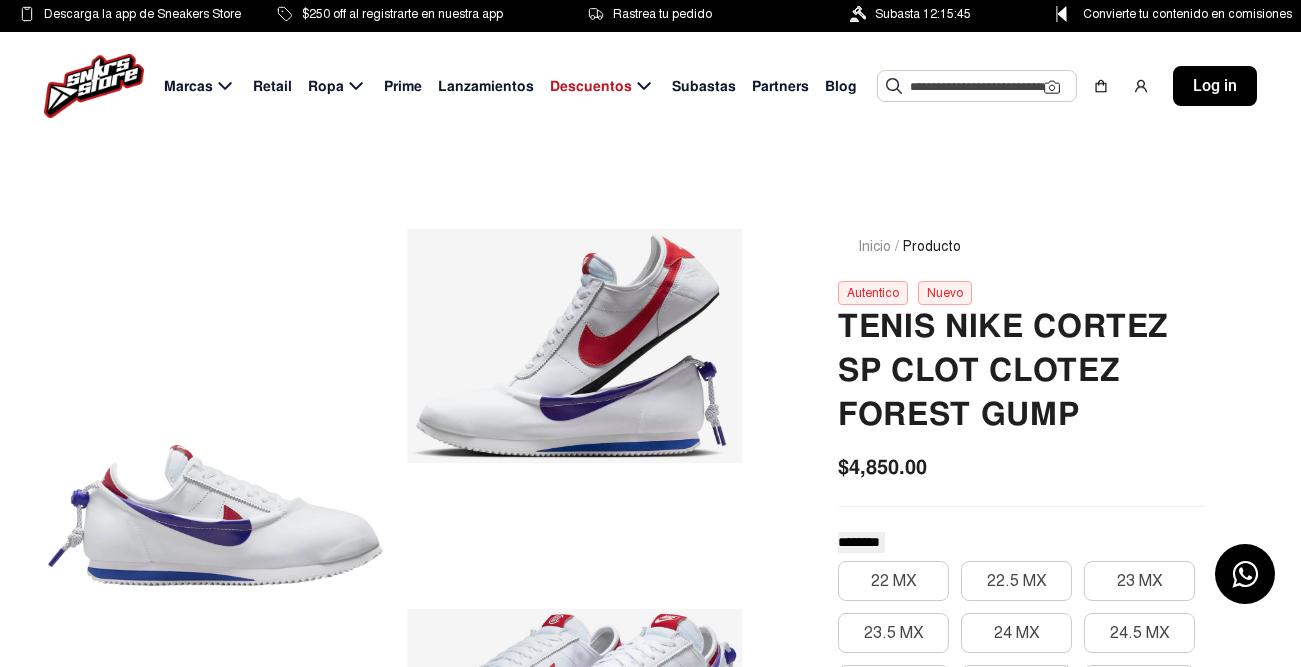 click 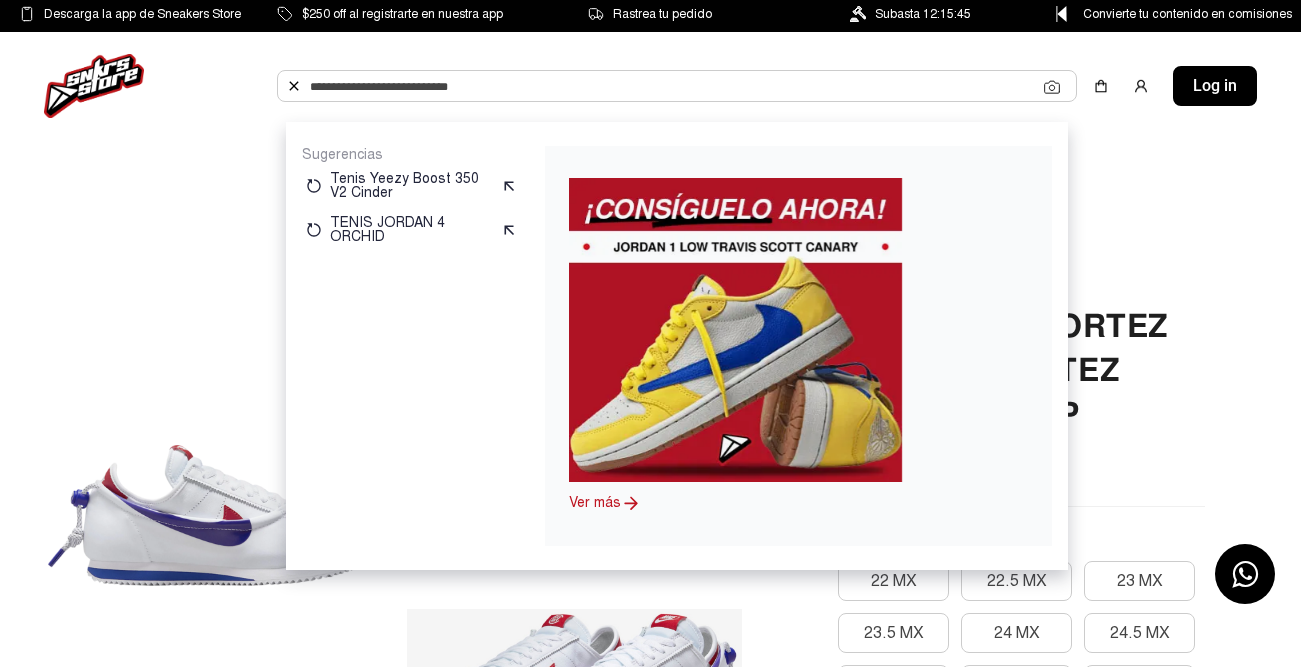 paste on "**********" 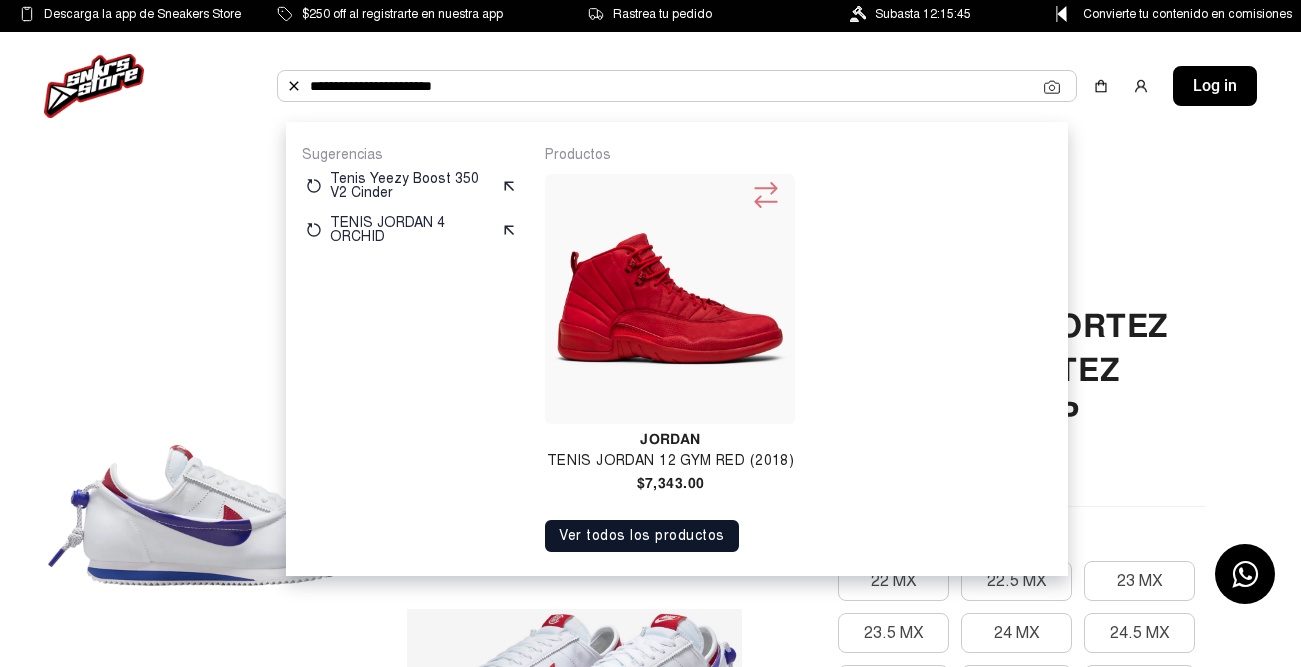 type on "**********" 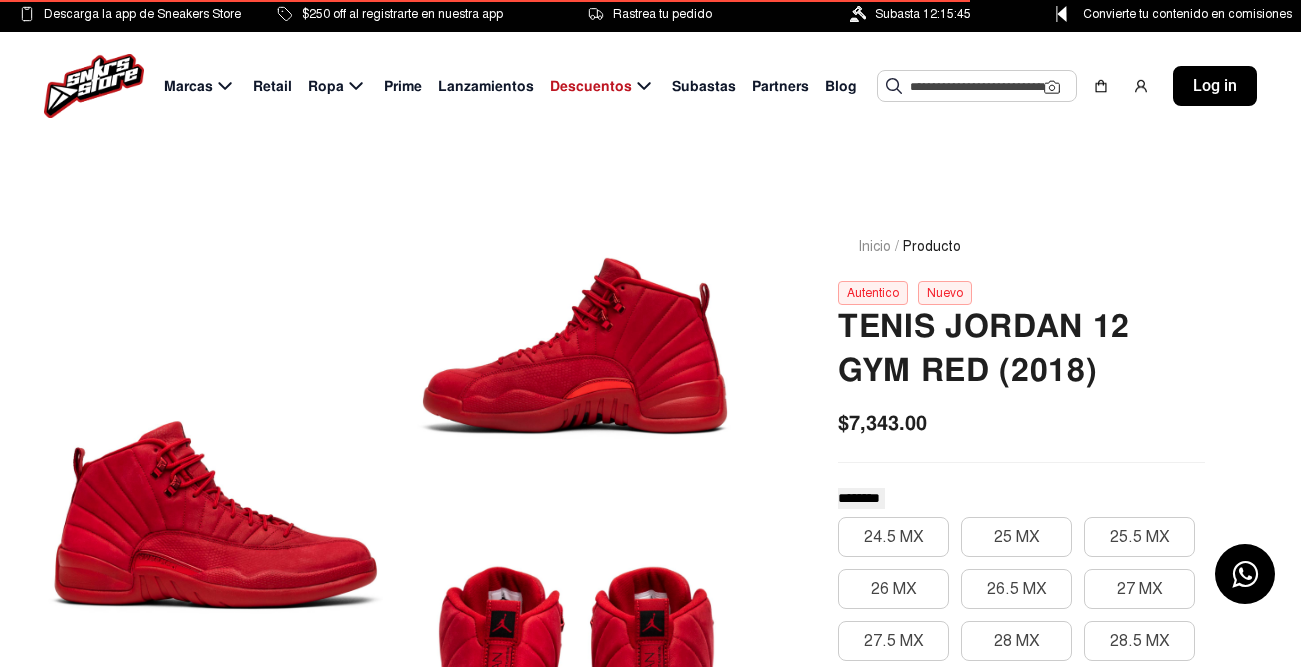scroll, scrollTop: 0, scrollLeft: 0, axis: both 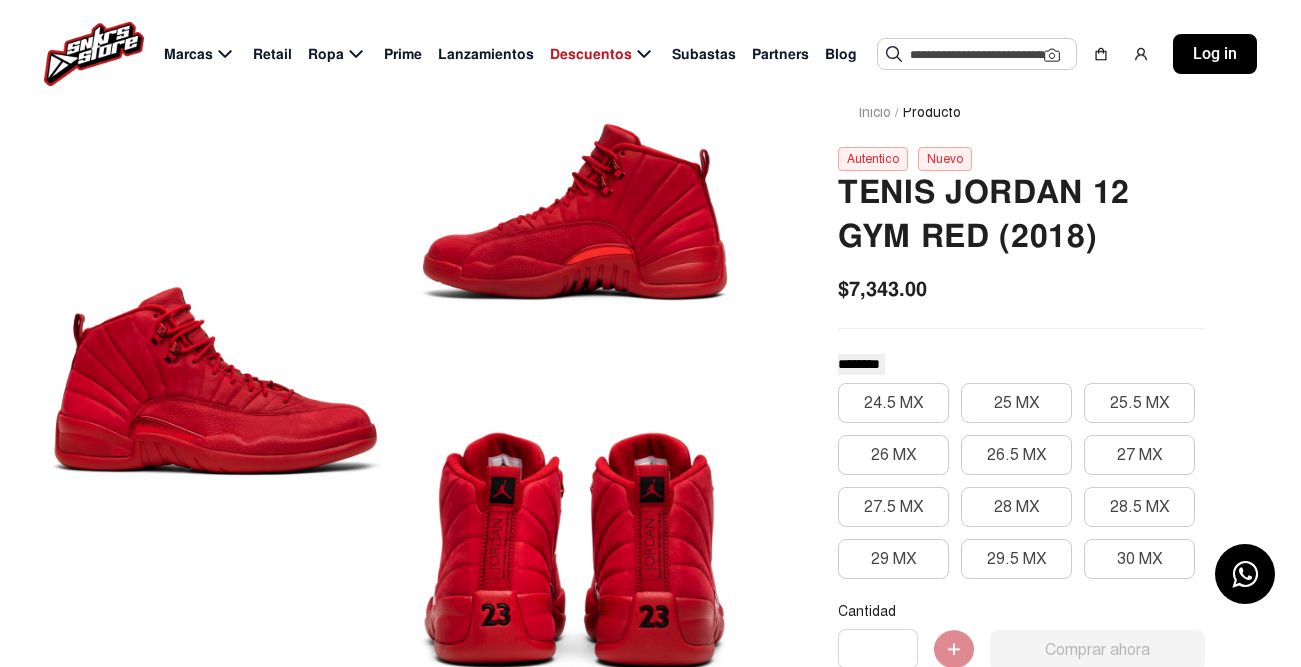 click 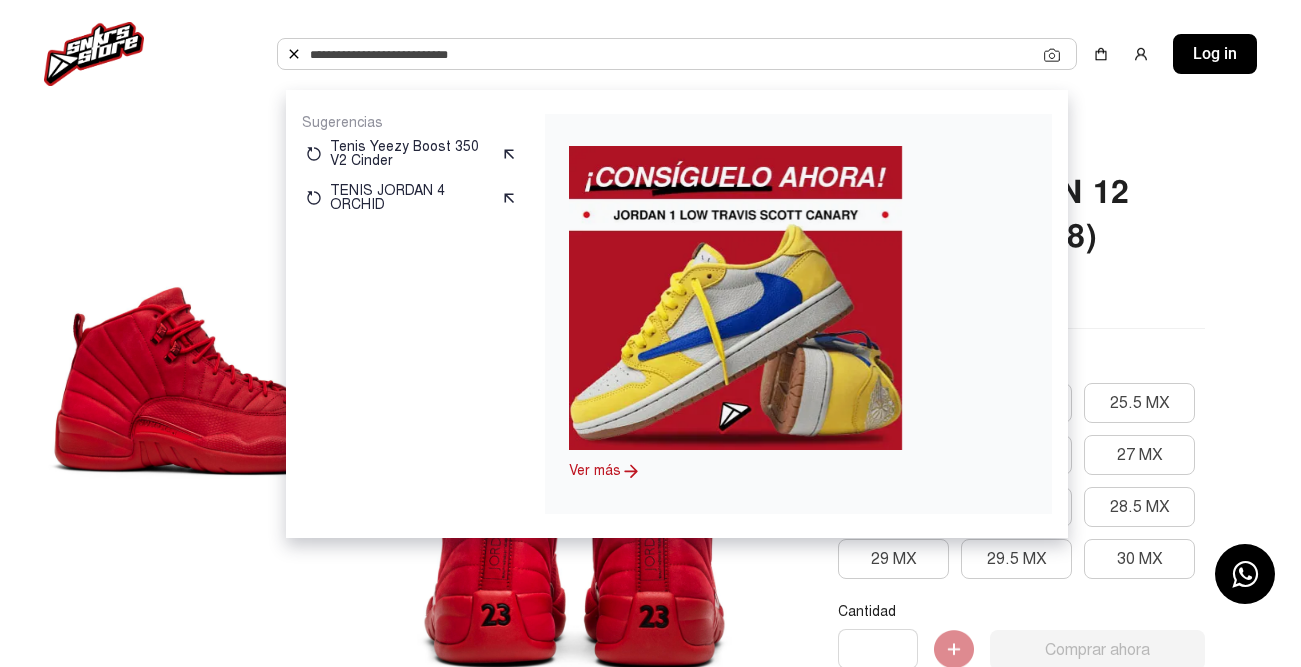 paste on "**********" 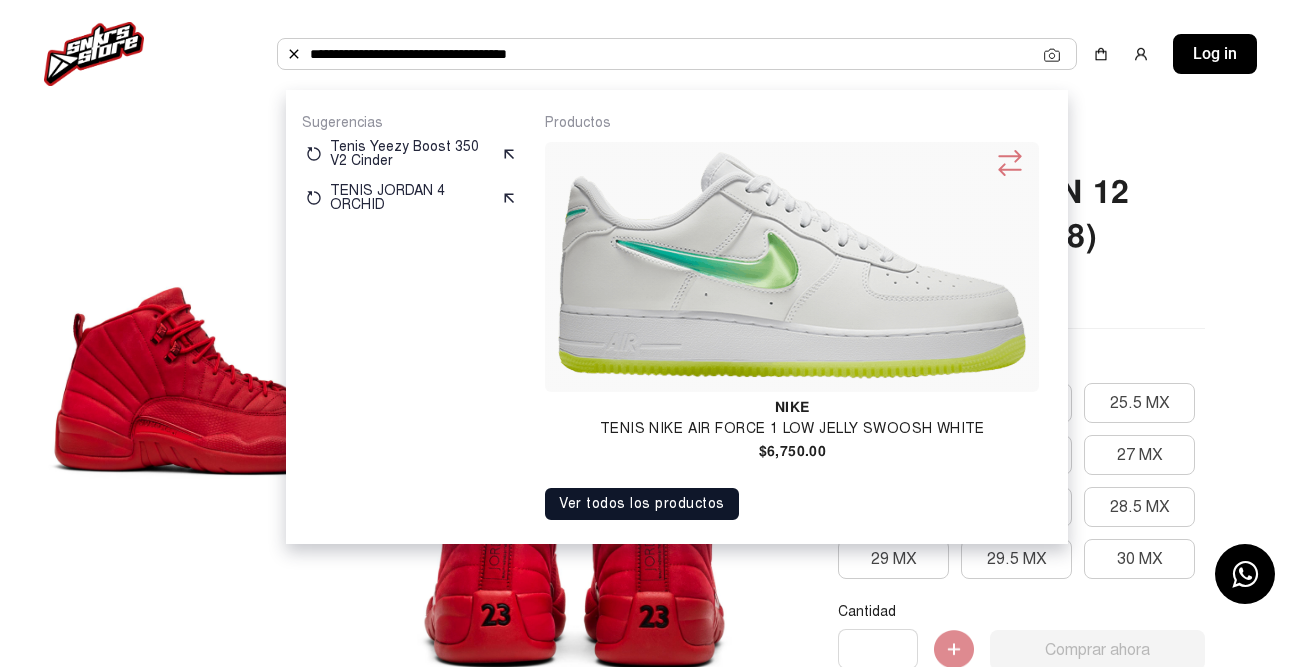type on "**********" 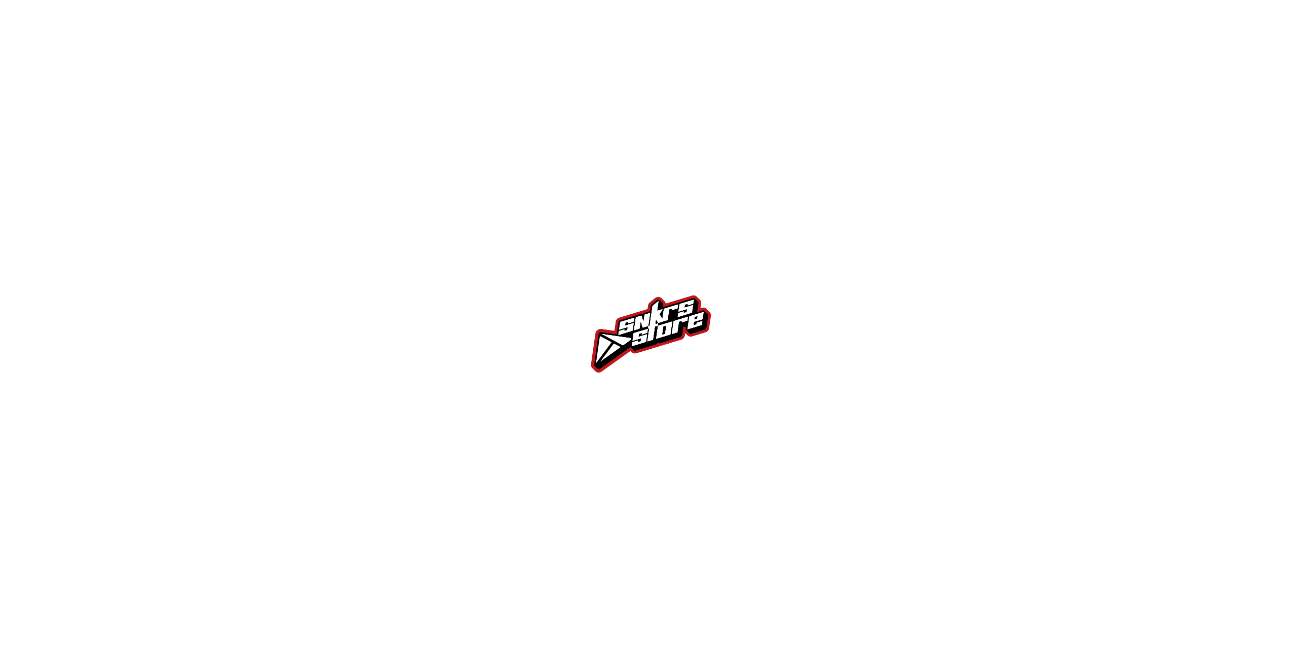 scroll, scrollTop: 0, scrollLeft: 0, axis: both 